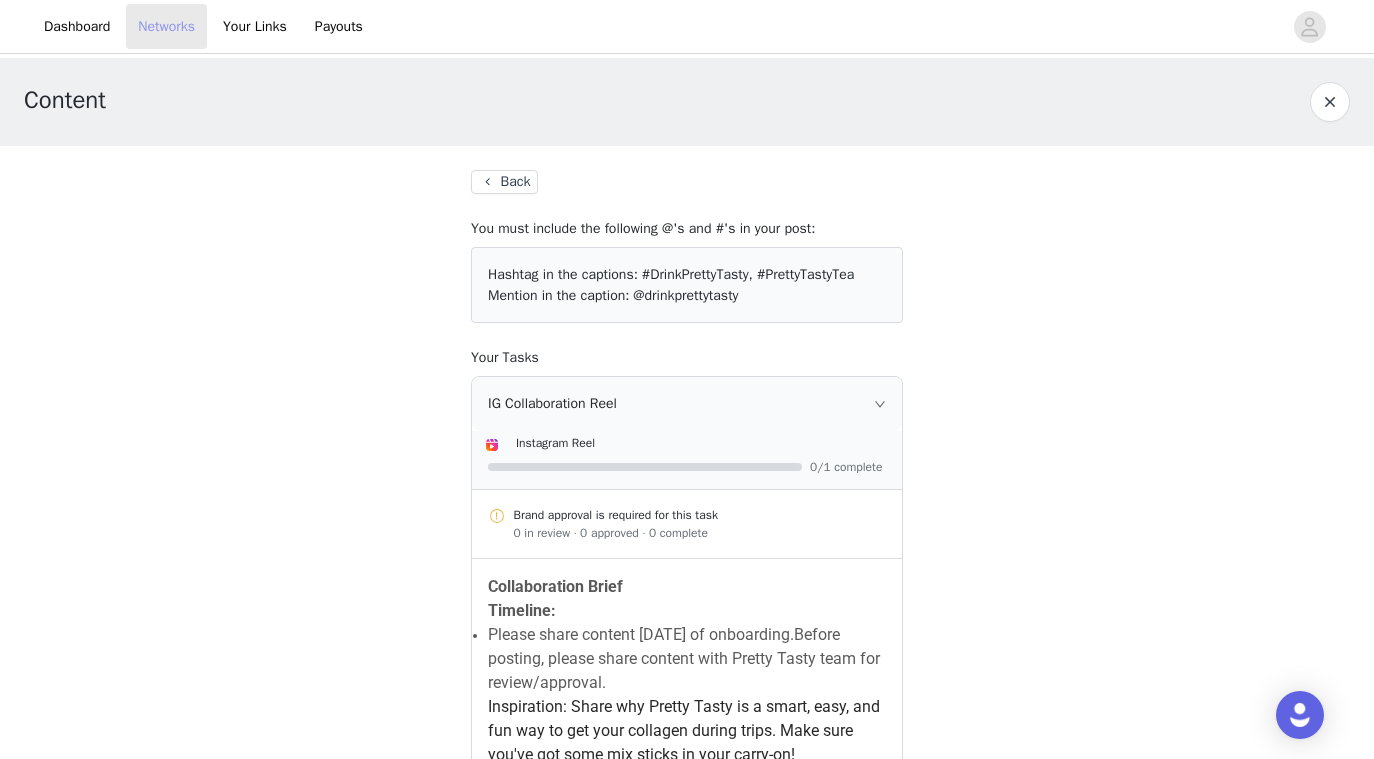 scroll, scrollTop: 437, scrollLeft: 0, axis: vertical 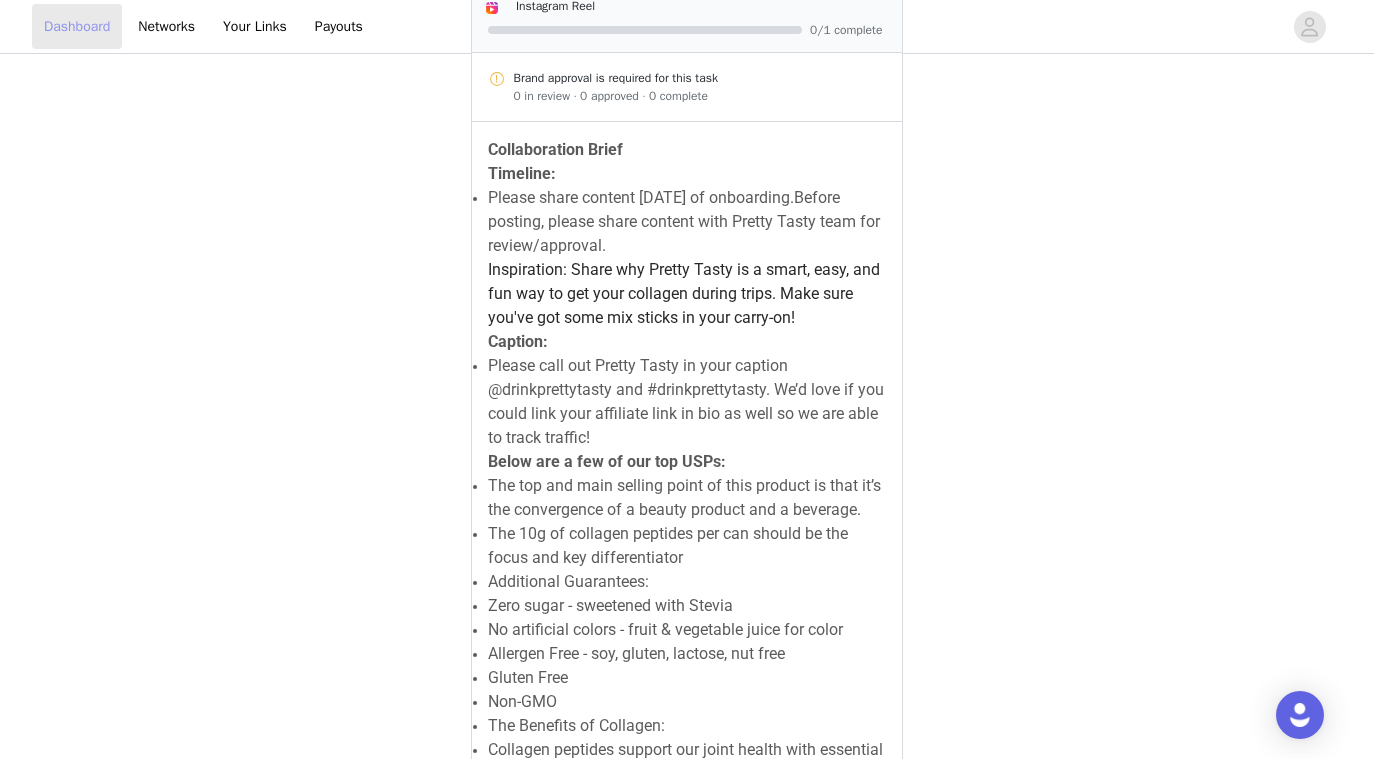 click on "Dashboard" at bounding box center [77, 26] 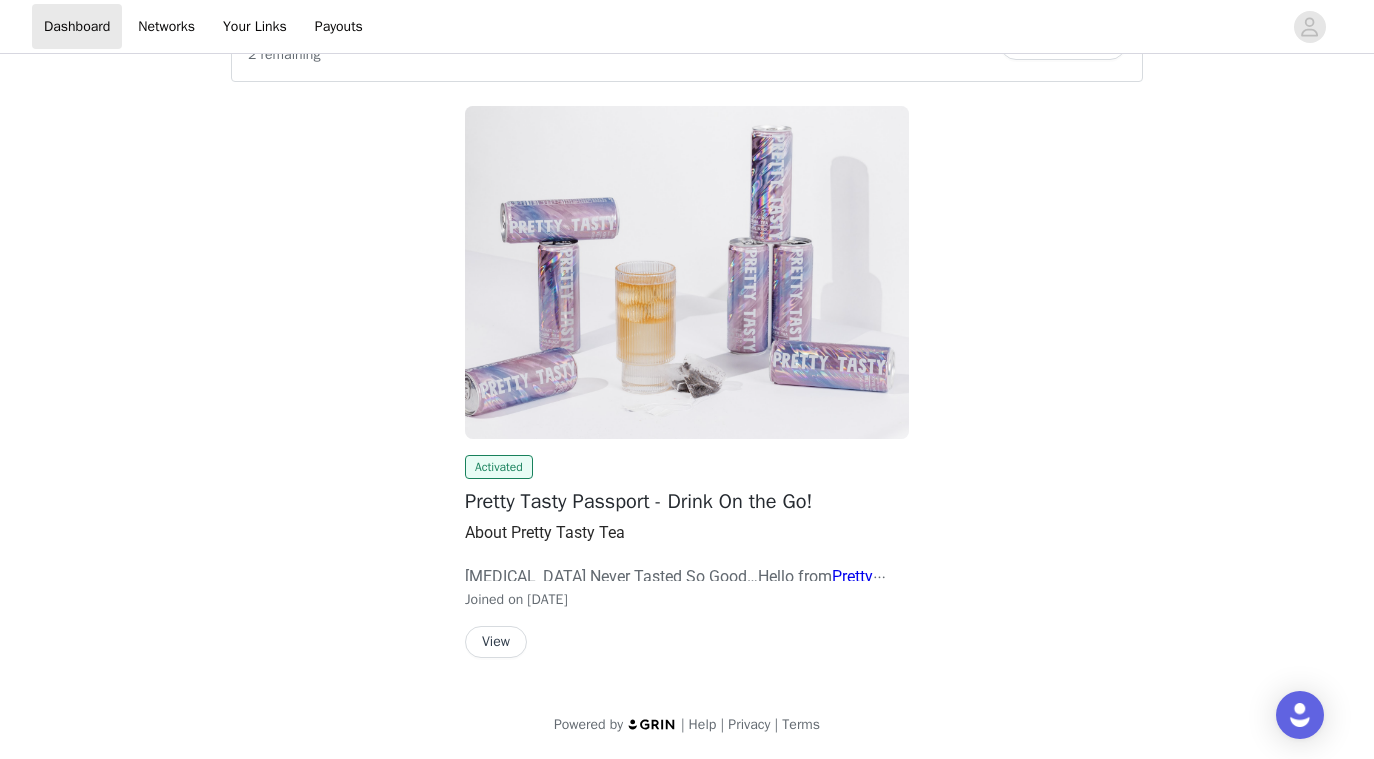 scroll, scrollTop: 68, scrollLeft: 0, axis: vertical 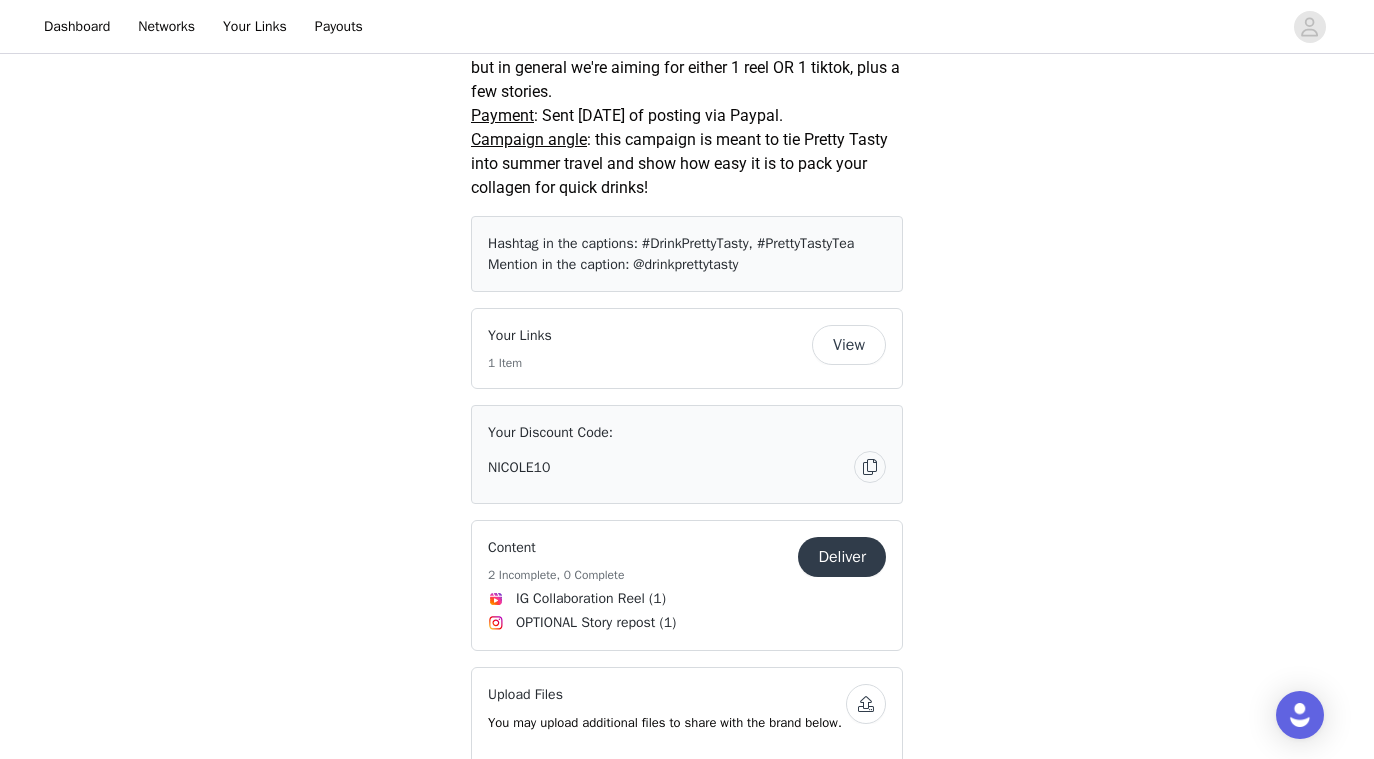 click on "View" at bounding box center [849, 345] 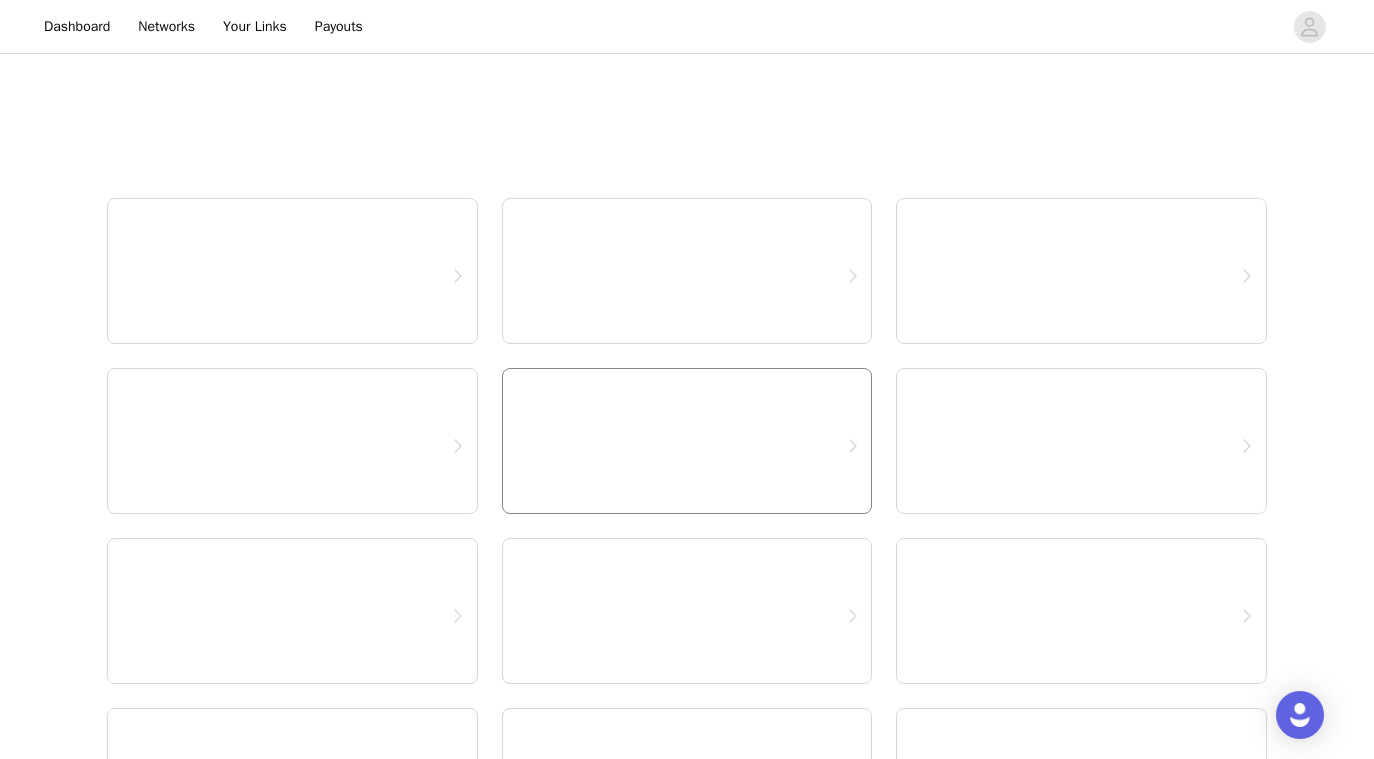 select on "12" 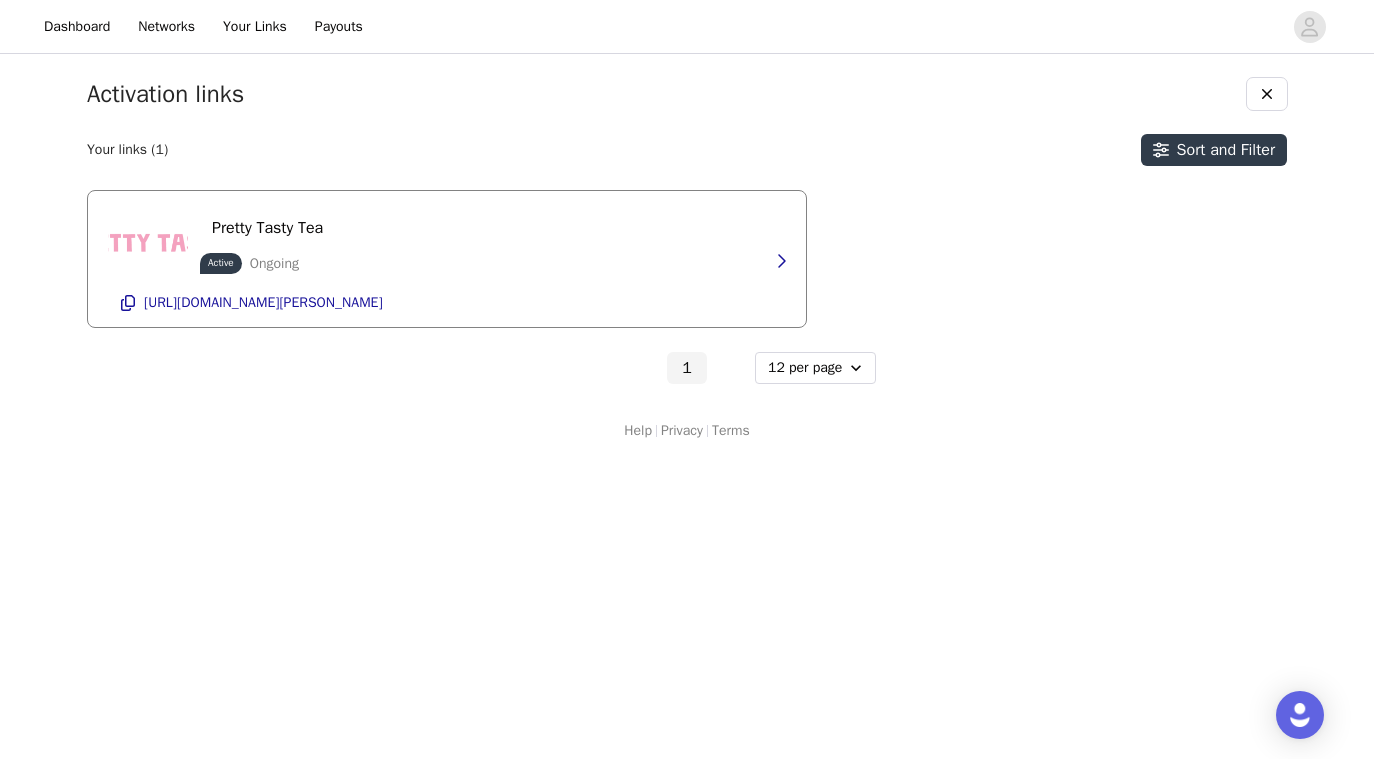 scroll, scrollTop: 0, scrollLeft: 0, axis: both 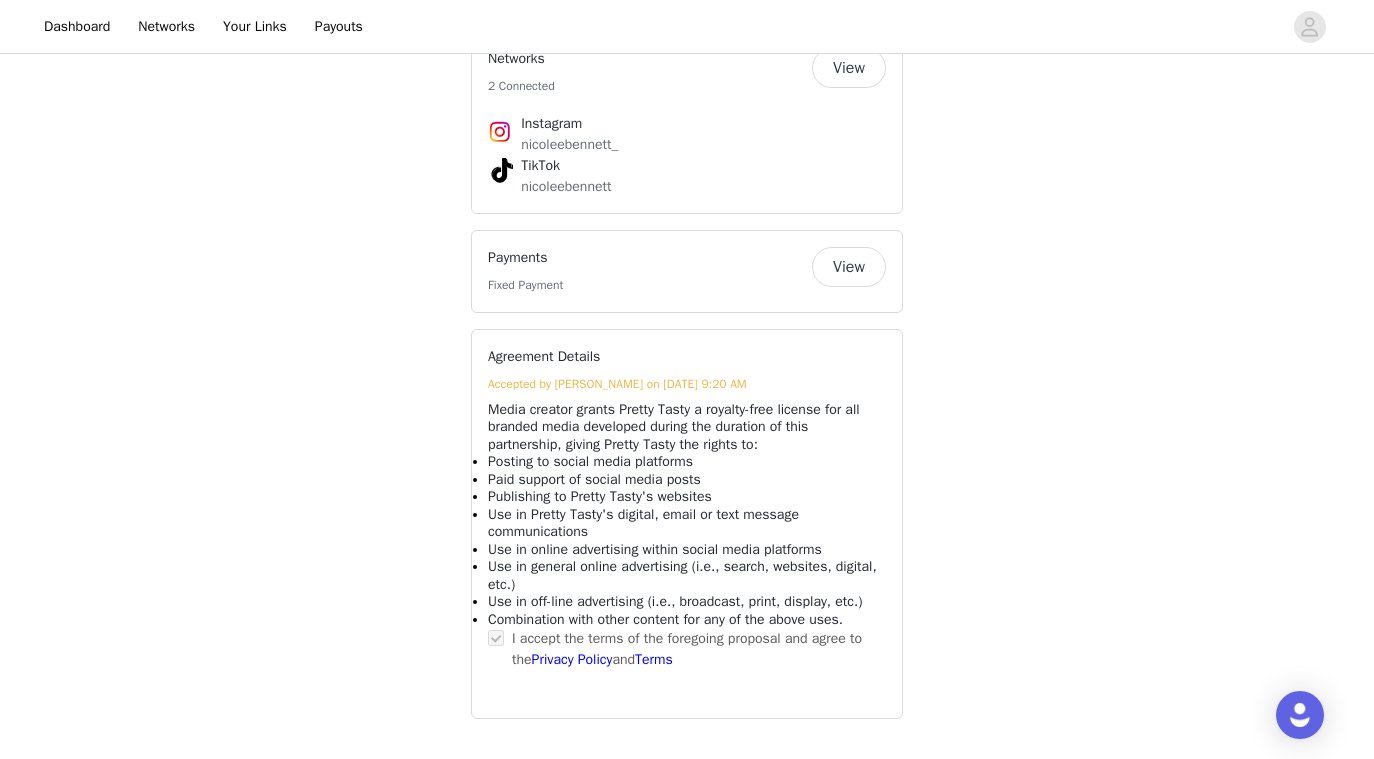 click on "Use in off-line advertising (i.e., broadcast, print, display, etc.)" at bounding box center (675, 601) 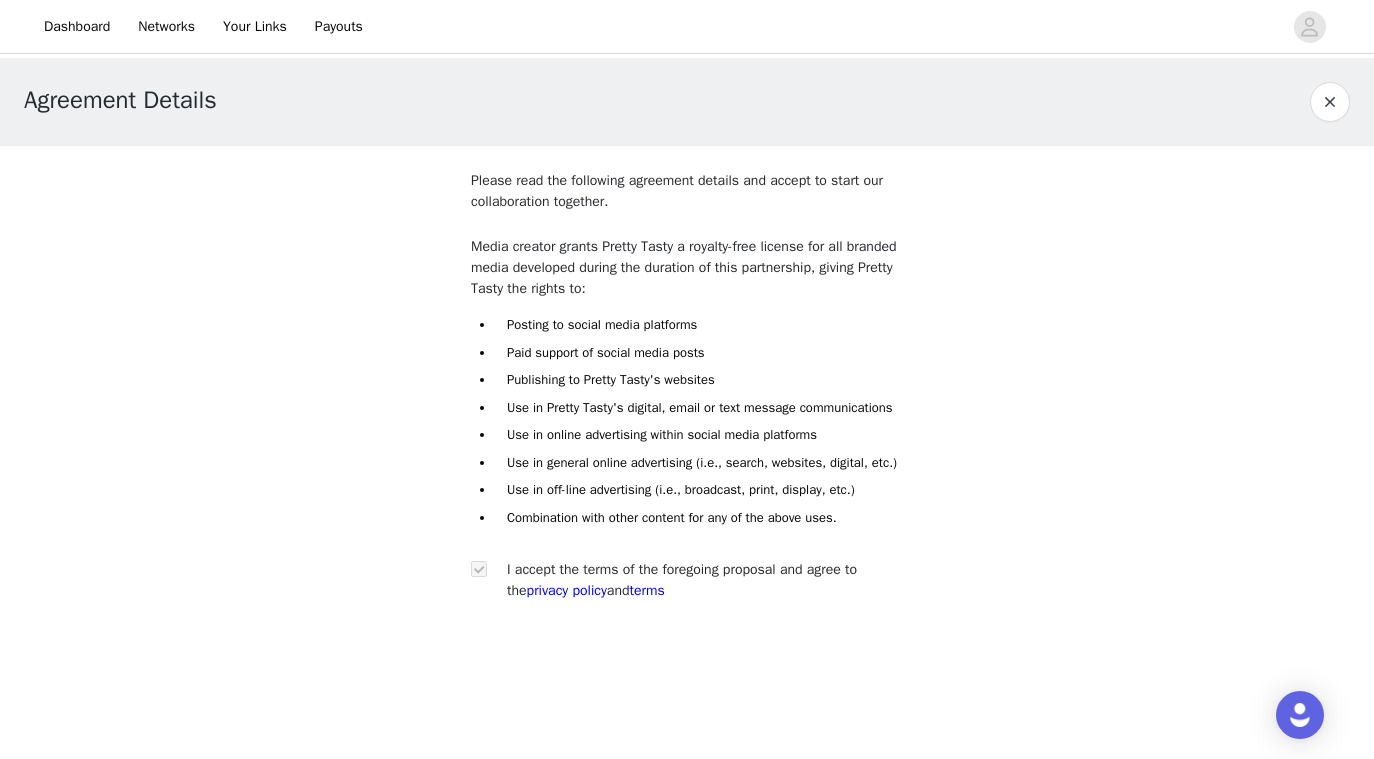 scroll, scrollTop: 0, scrollLeft: 0, axis: both 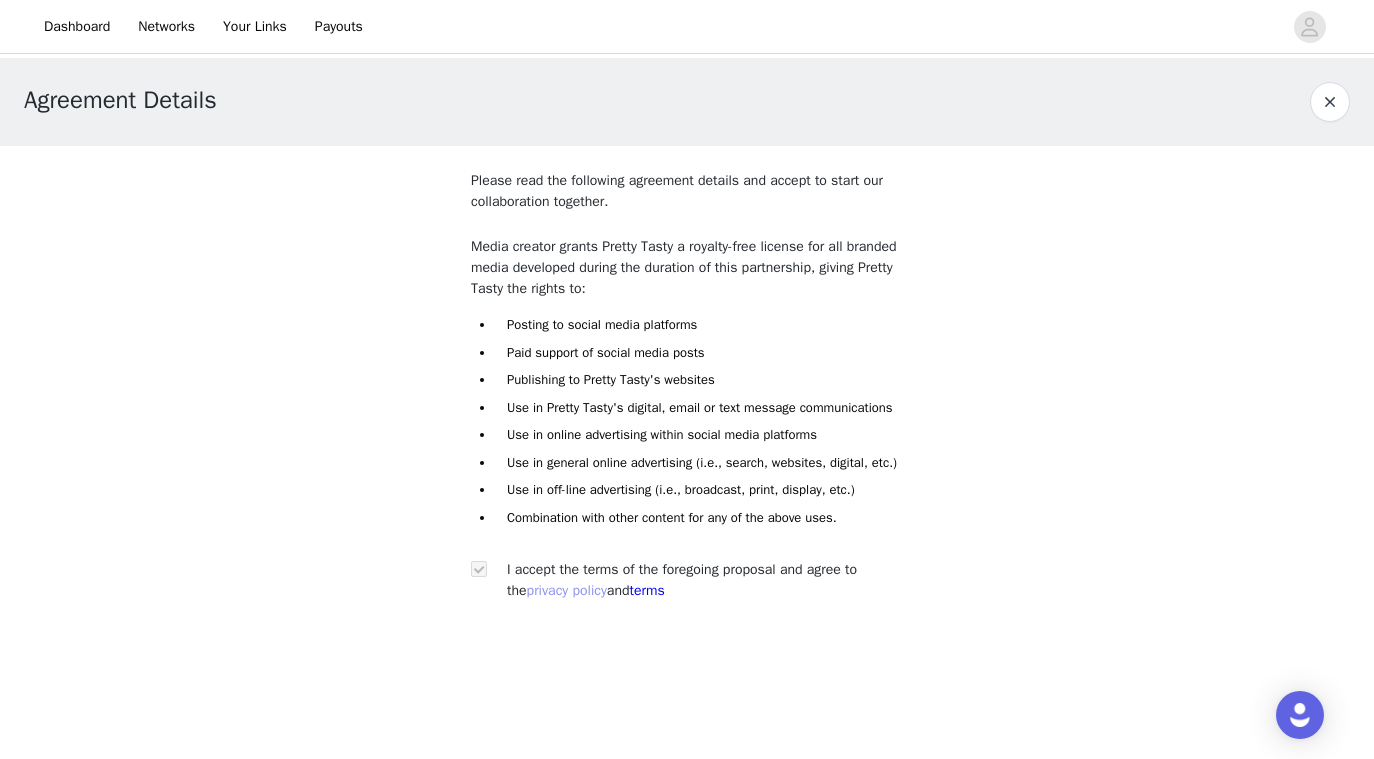 click on "privacy policy" at bounding box center (567, 590) 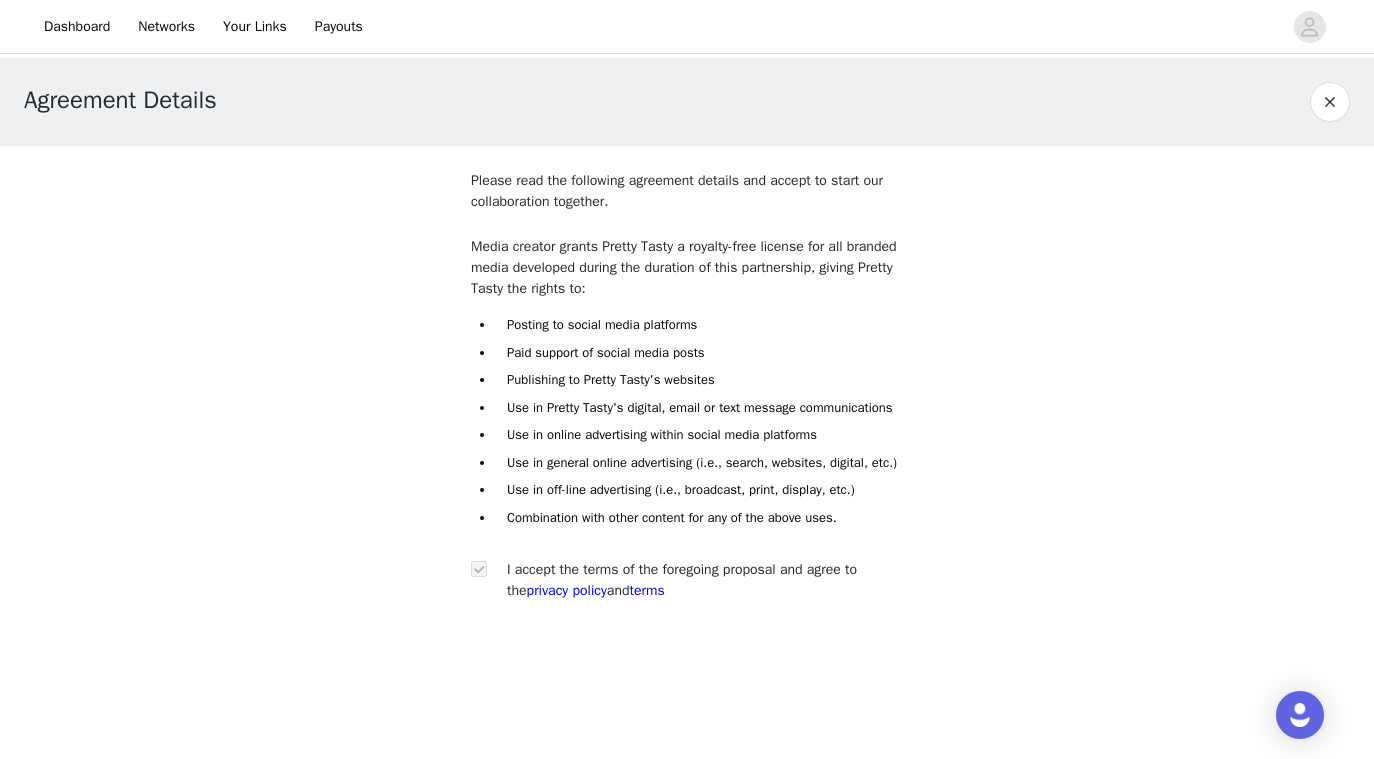 scroll, scrollTop: 0, scrollLeft: 0, axis: both 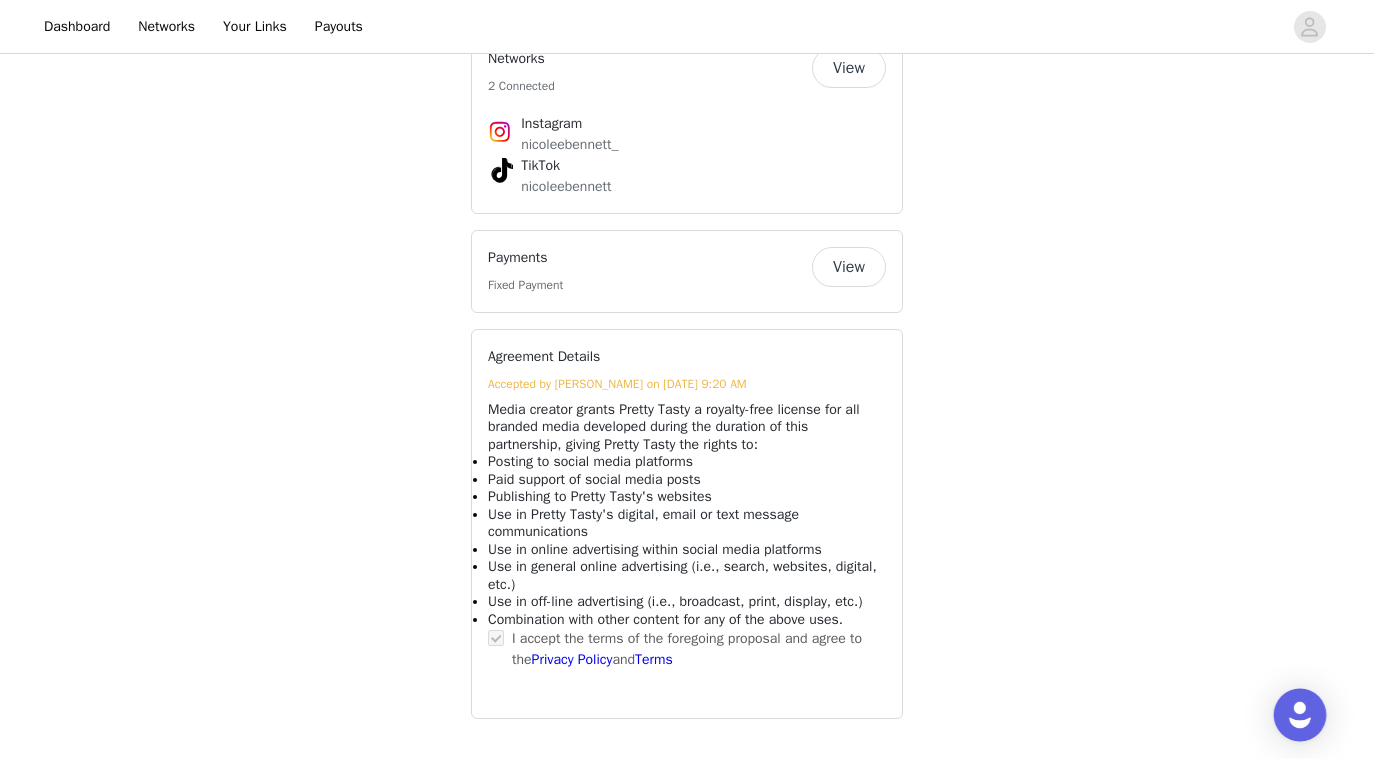 click at bounding box center (1300, 715) 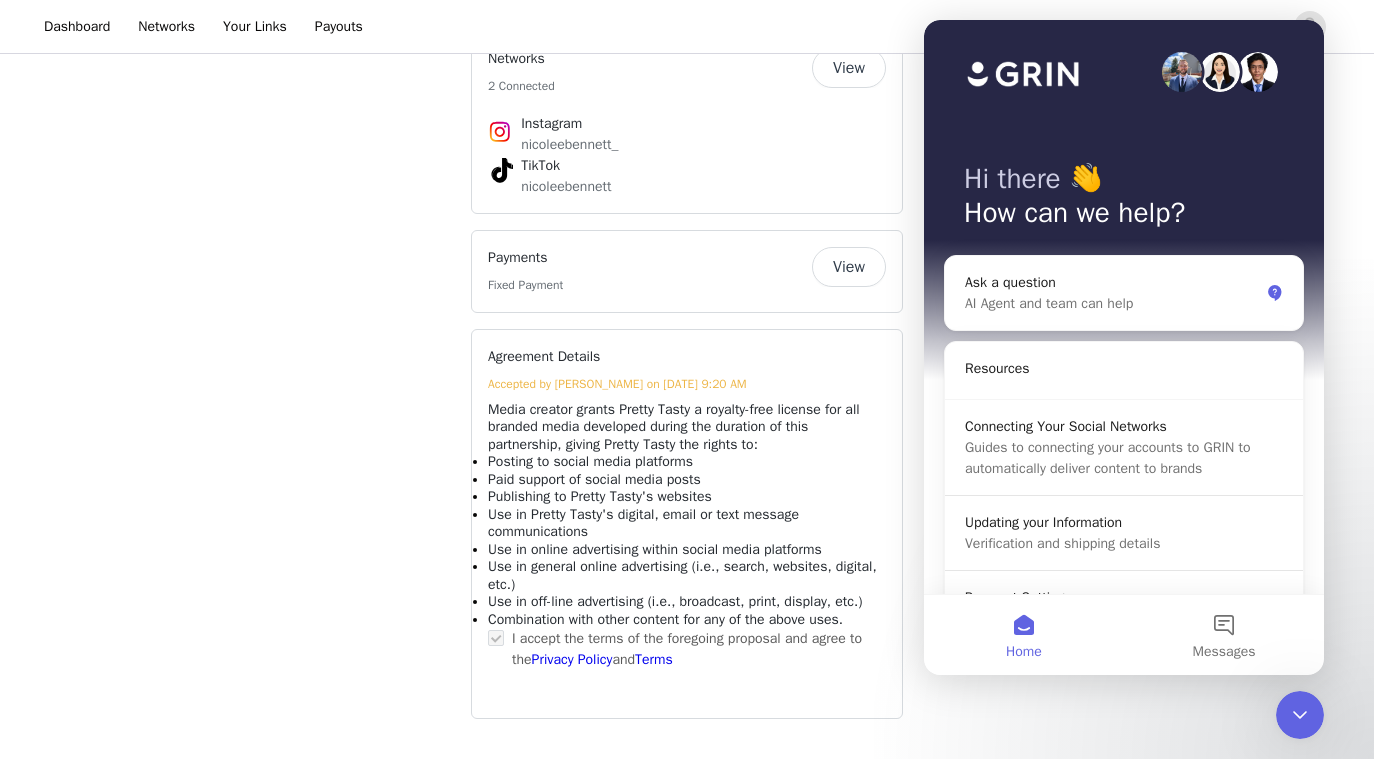 scroll, scrollTop: 0, scrollLeft: 0, axis: both 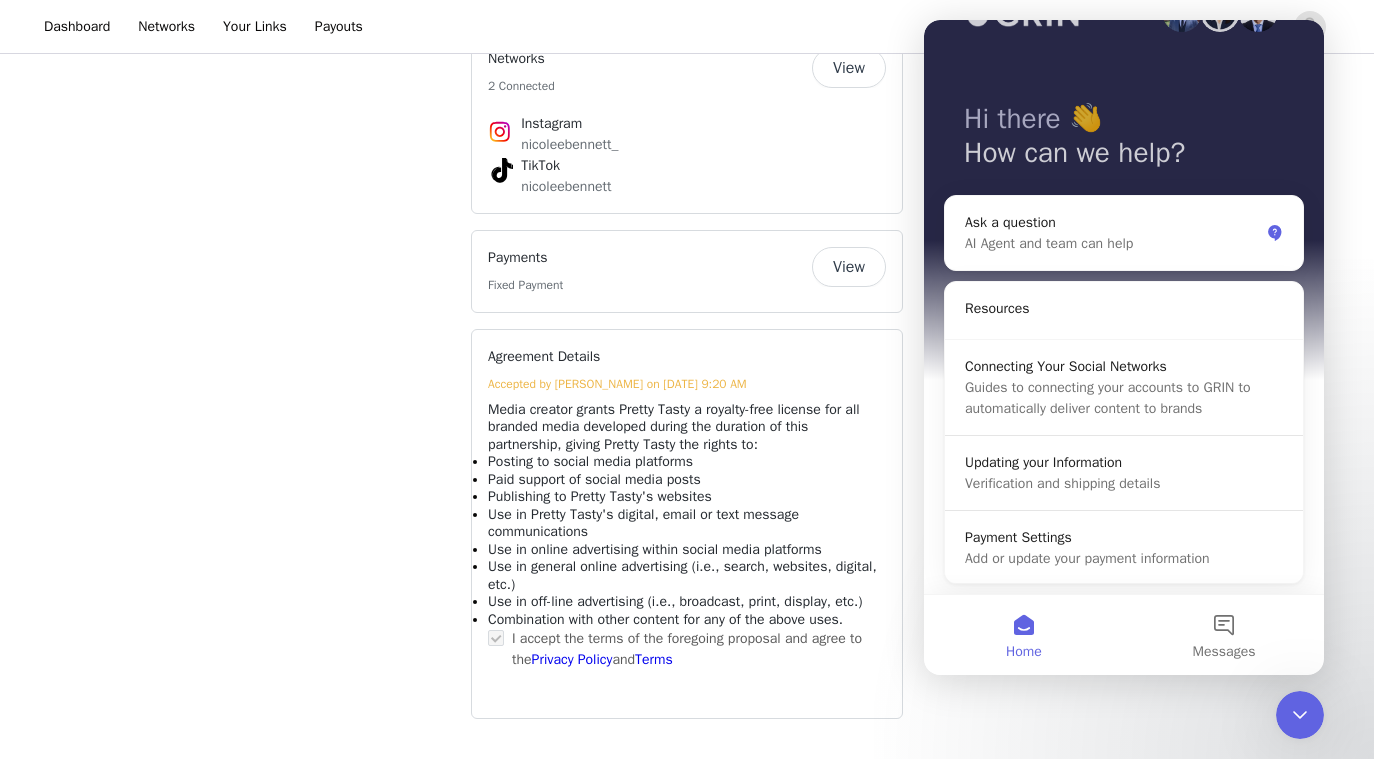 click on "Save Proposal as PDF   Back        Activated
Pretty Tasty Passport - Drink On the Go!
About Pretty Tasty Tea
[MEDICAL_DATA] Never Tasted So Good… Hello from  Pretty Tasty!  💫
We’re the inventors of ✨Pretty Tasty Tea✨ a delicious everyday drink designed with your skin, hair, nail and joint health in mind. Not only are our drinks delicious, each can has over 10 grams of collagen peptides to help you look AND feel your very best. Oh yeah: it’s zero sugar, no artificial coloring, non-GMO, gluten / soy / lactose / nut free.
Show how Pretty Tasty easily packs up to support your skin on the go!
Timeline : please post [DATE] of onboarding date.
Product : you will be shipped mix sticks that are highlight packable and can be prepped on the go.
Deliverables : To be determined with your campaign manager, but in general we're aiming for either 1 reel OR 1 tiktok, plus a few stories.
Payment : Sent [DATE] of posting via Paypal.
Campaign angle" at bounding box center [687, -494] 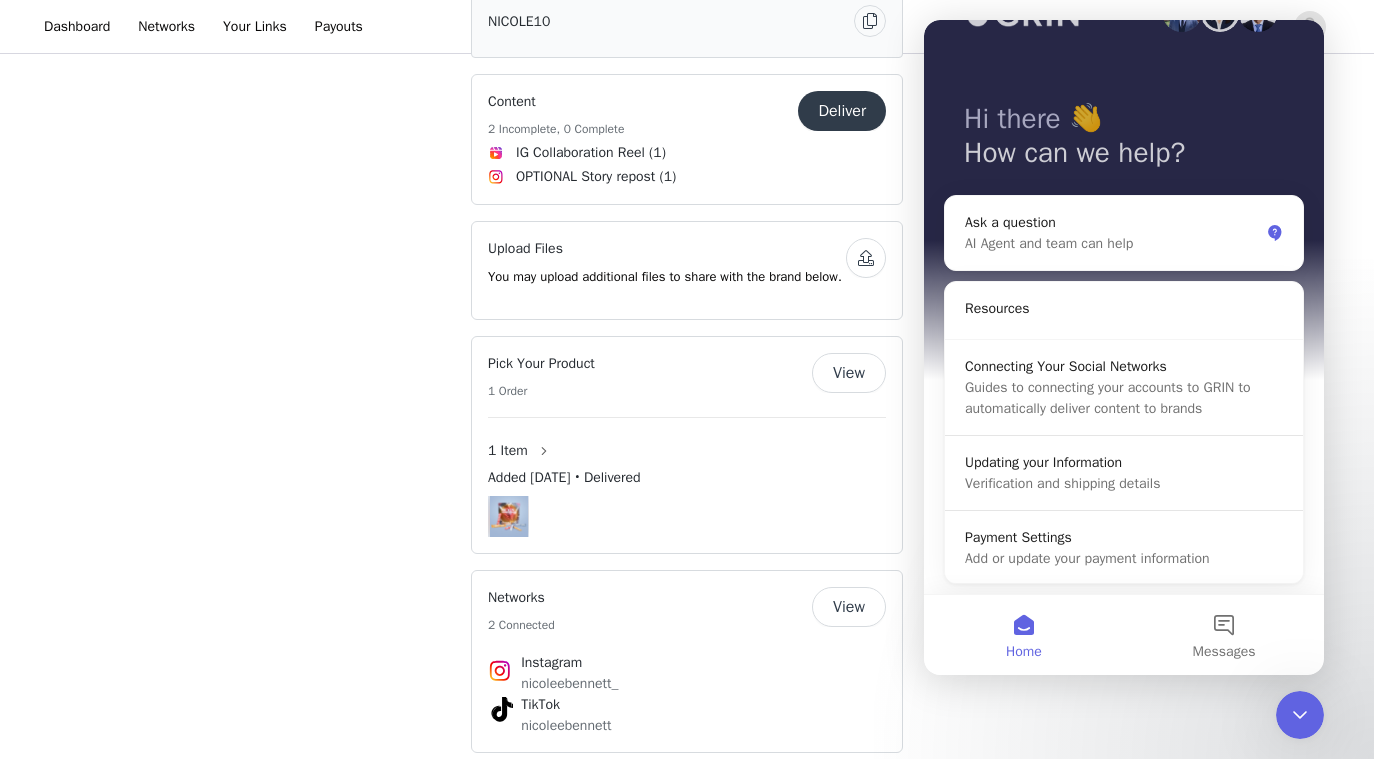 scroll, scrollTop: 1229, scrollLeft: 0, axis: vertical 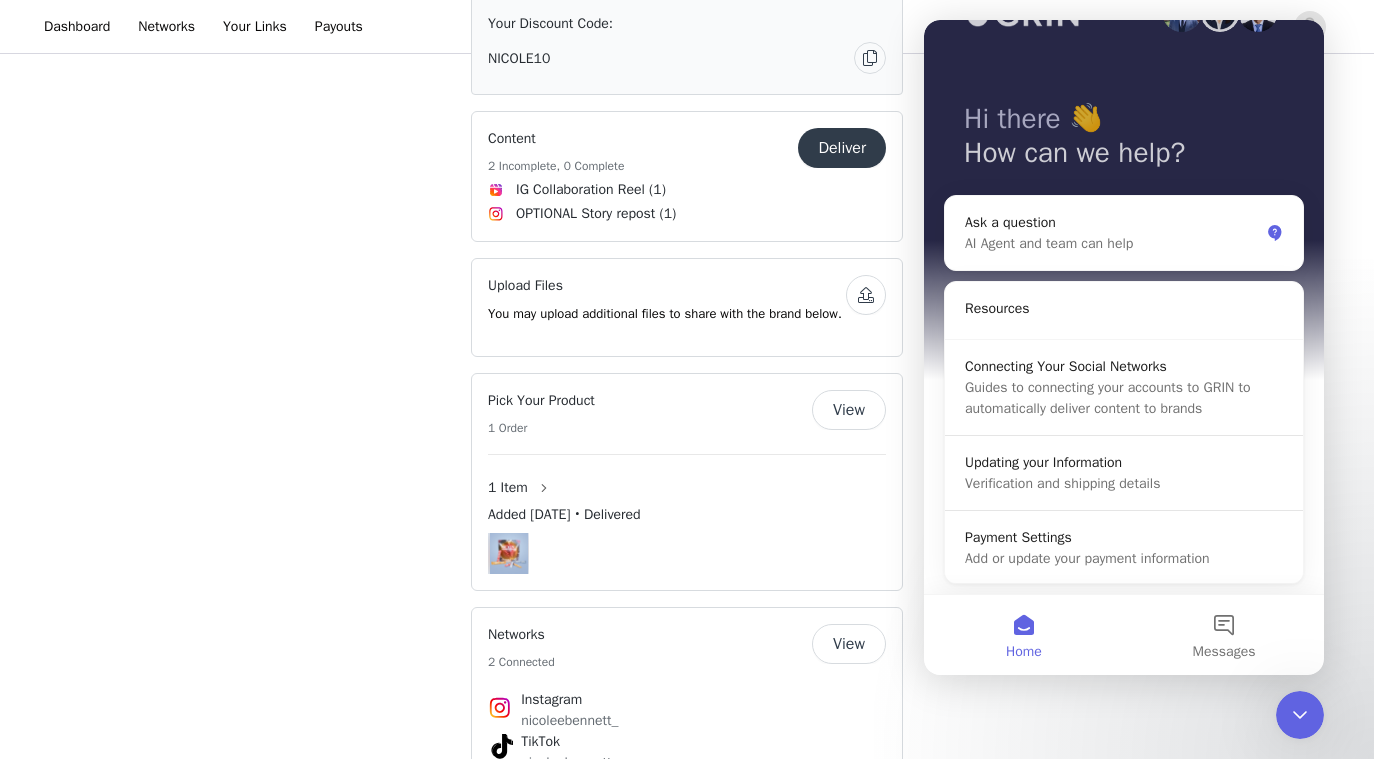 click on "Added [DATE] • Delivered" at bounding box center [687, 518] 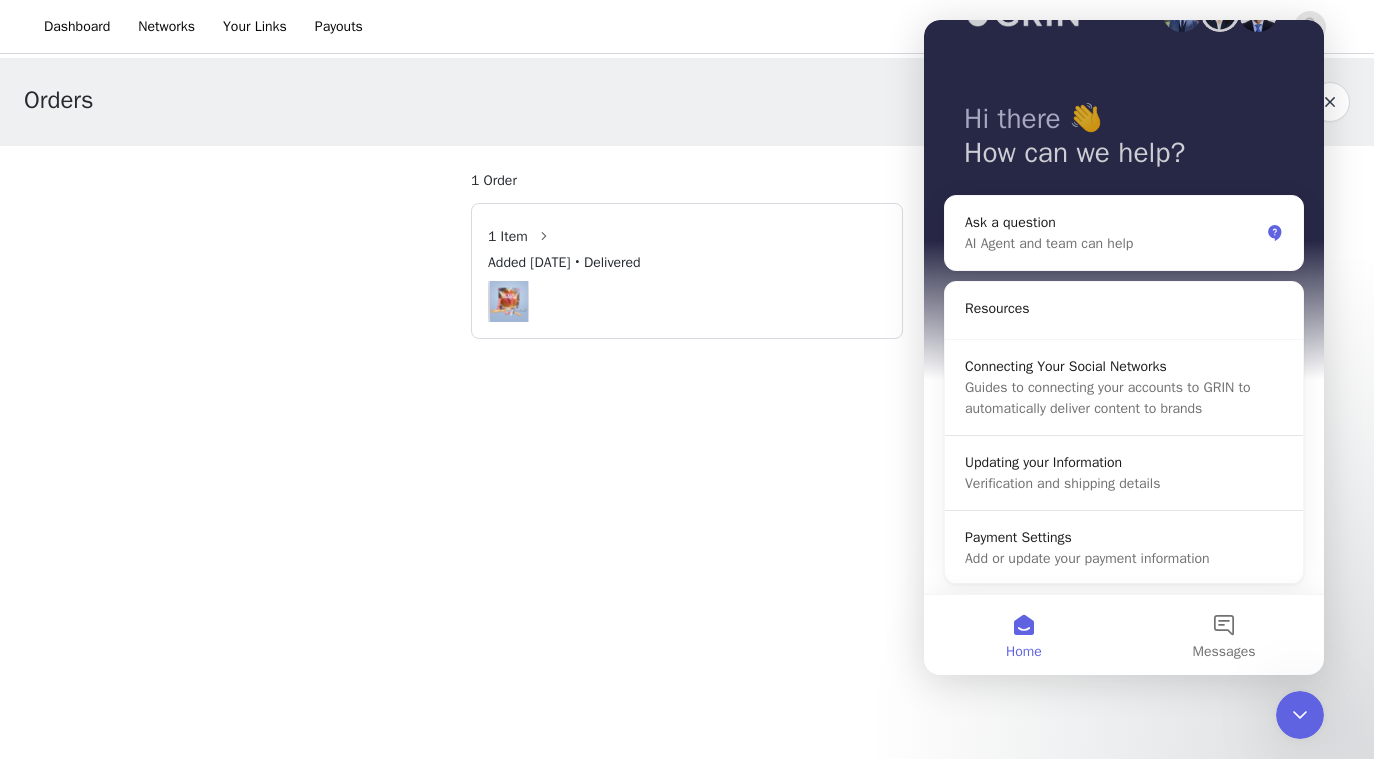 scroll, scrollTop: 0, scrollLeft: 0, axis: both 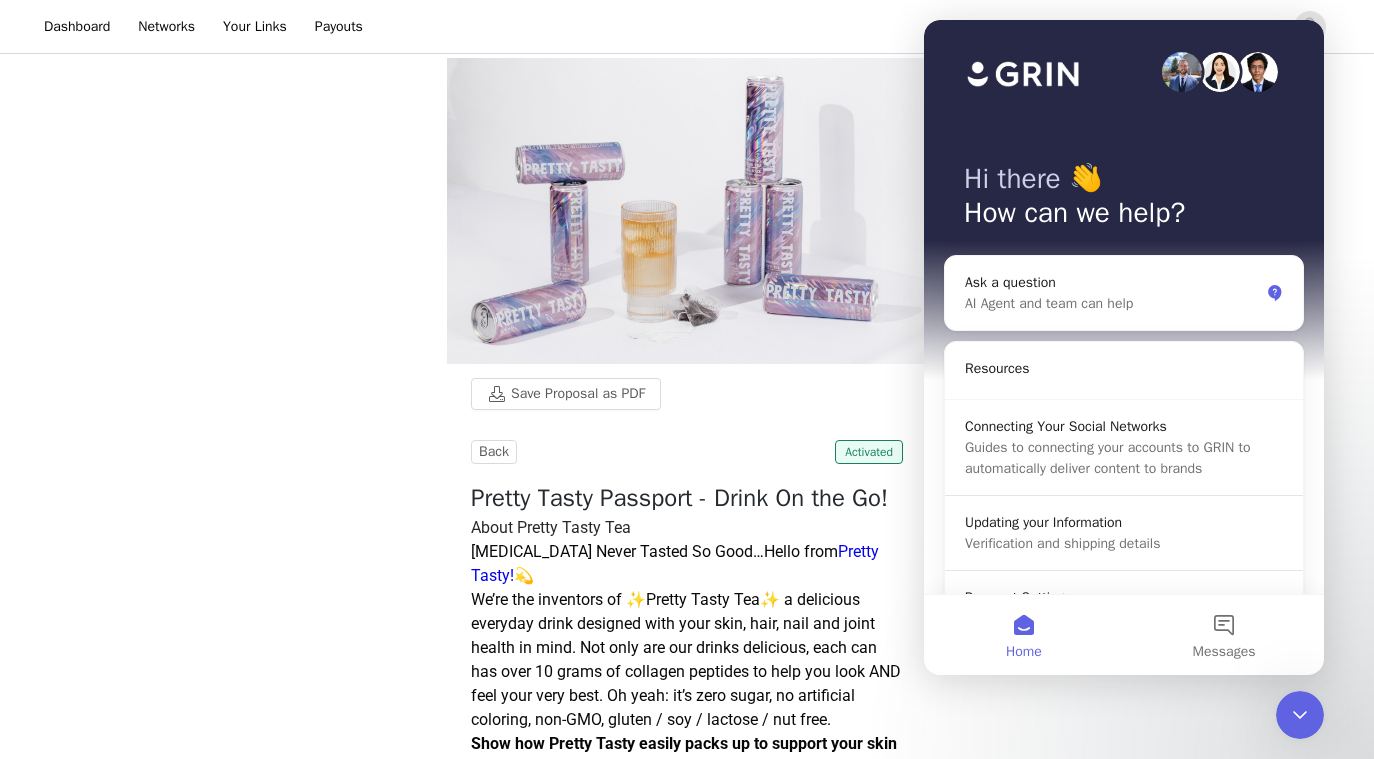 click at bounding box center (1300, 715) 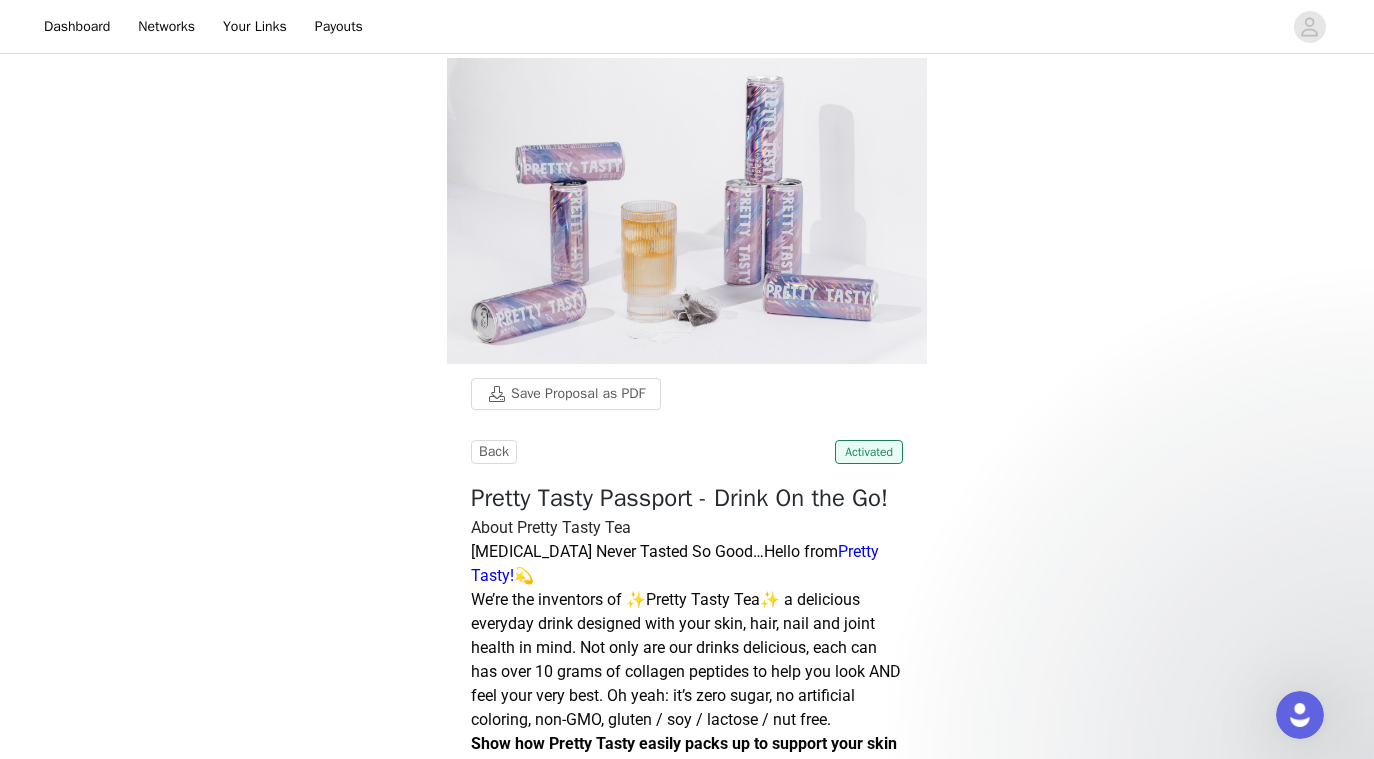 scroll, scrollTop: 0, scrollLeft: 0, axis: both 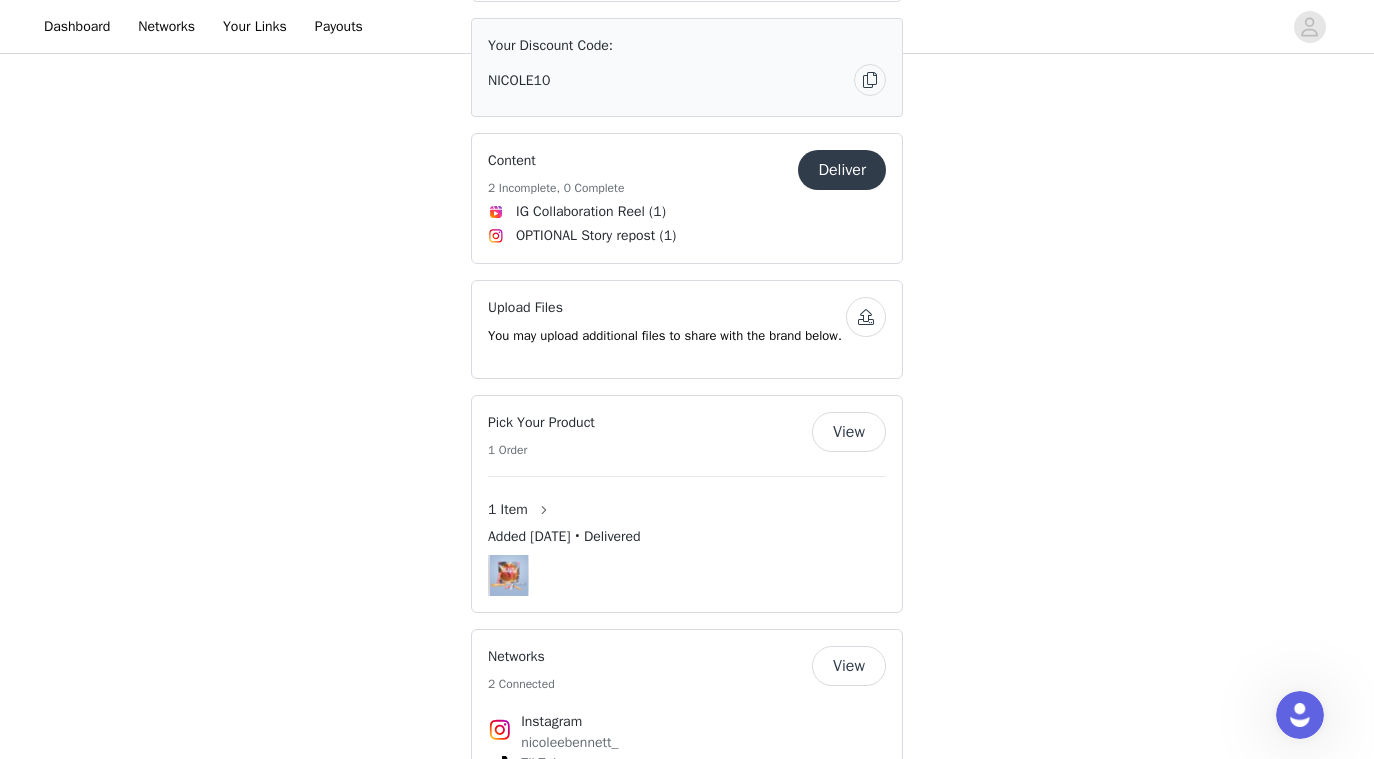 click on "Deliver" at bounding box center [842, 170] 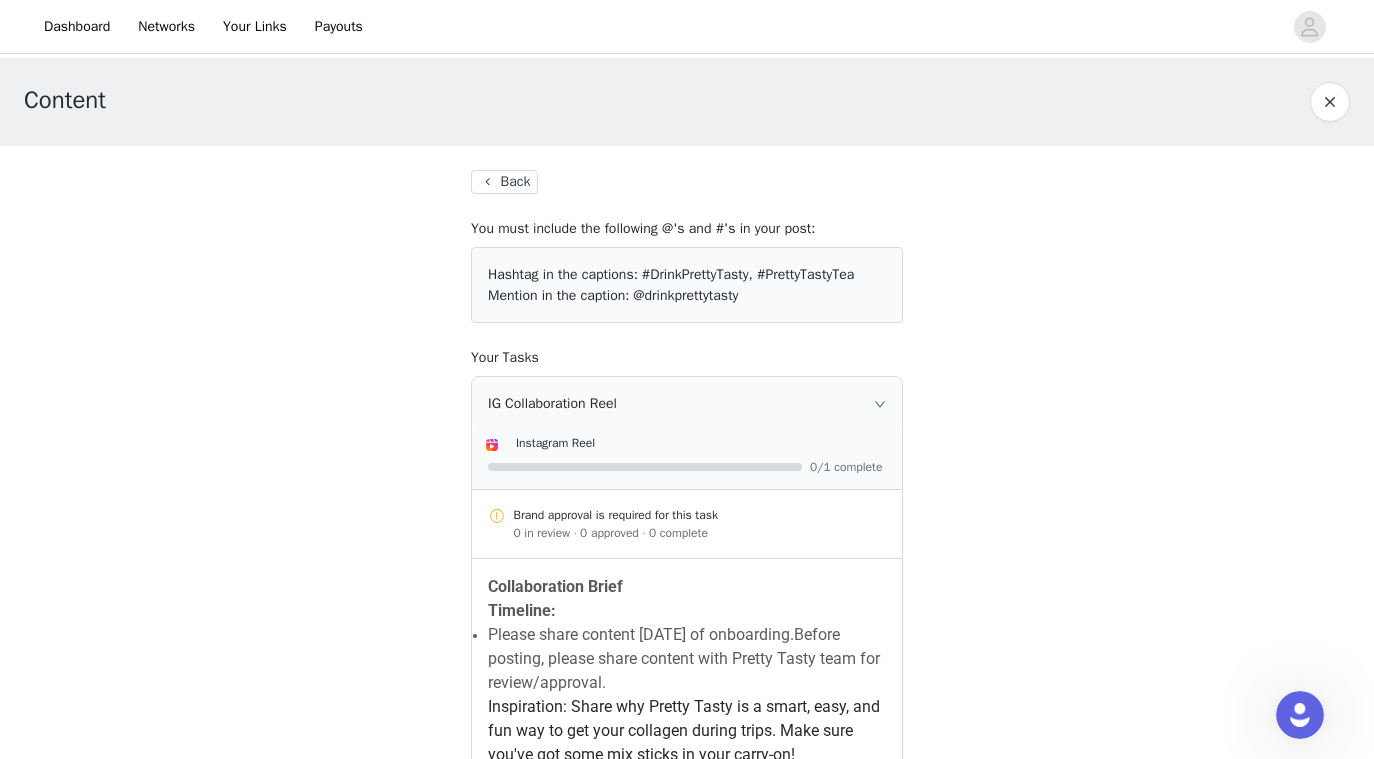 scroll, scrollTop: 0, scrollLeft: 0, axis: both 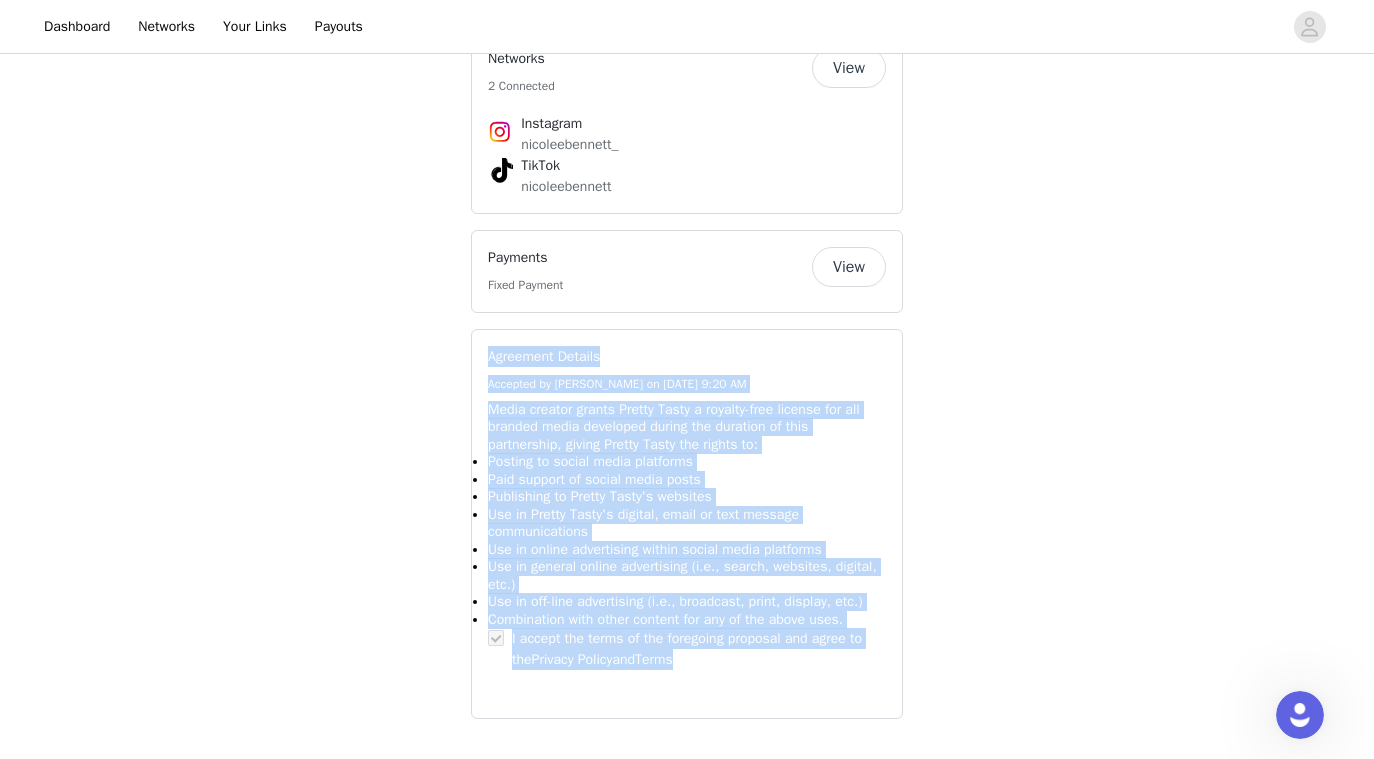 drag, startPoint x: 489, startPoint y: 363, endPoint x: 806, endPoint y: 774, distance: 519.0472 